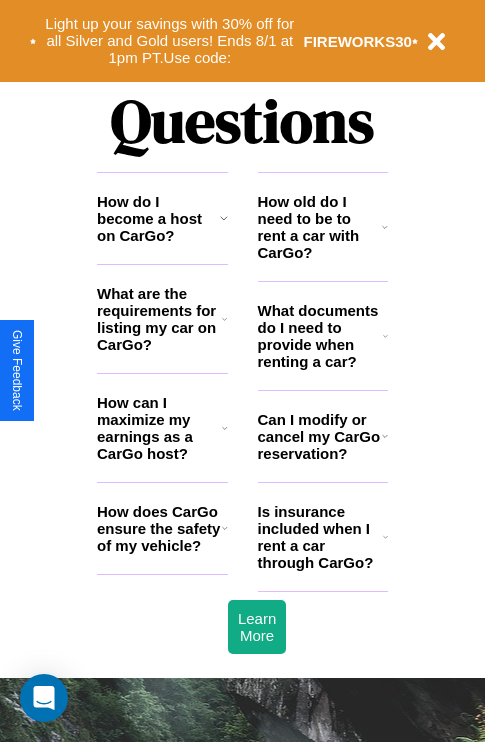 scroll, scrollTop: 2423, scrollLeft: 0, axis: vertical 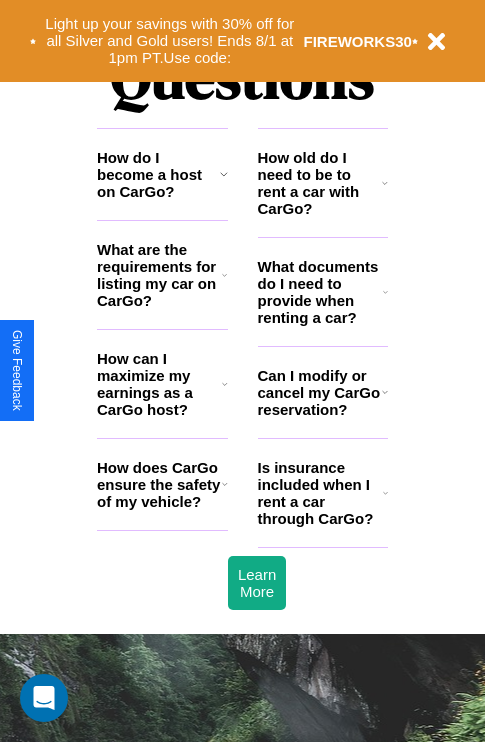 click on "Is insurance included when I rent a car through CarGo?" at bounding box center [320, 493] 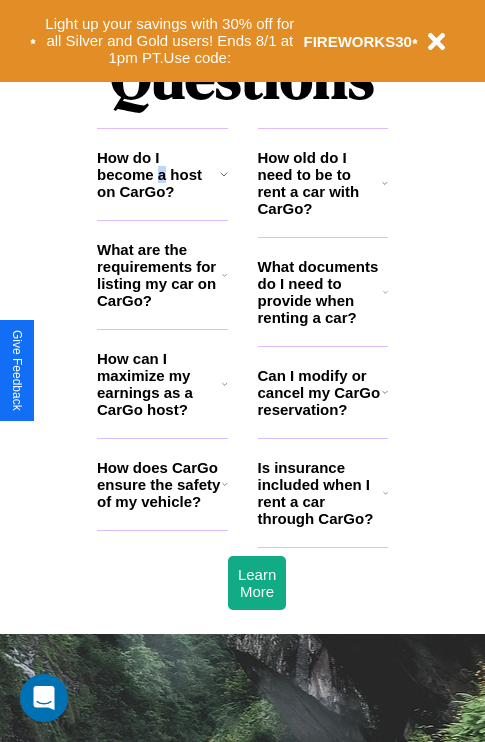click on "How do I become a host on CarGo?" at bounding box center (158, 174) 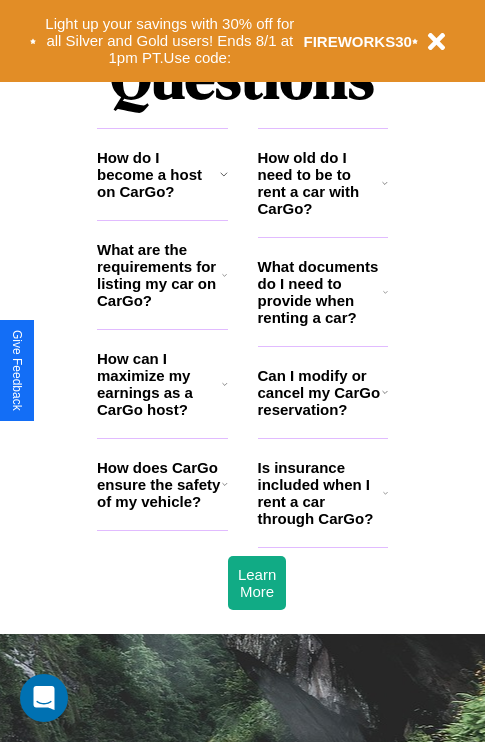click on "How old do I need to be to rent a car with CarGo?" at bounding box center (320, 183) 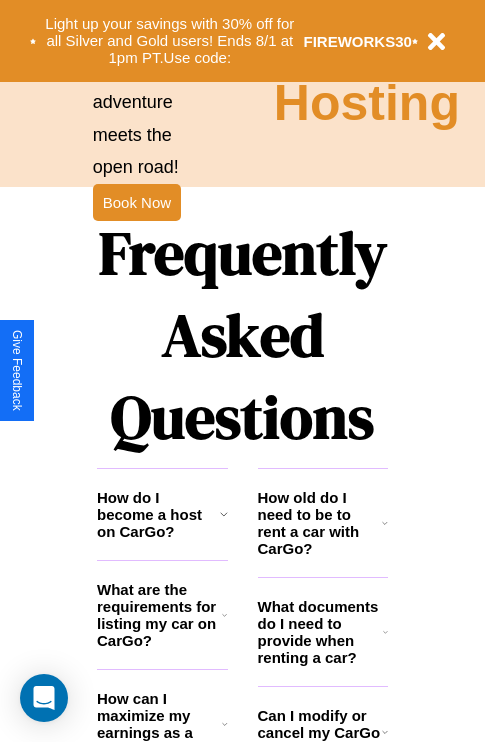 scroll, scrollTop: 1996, scrollLeft: 0, axis: vertical 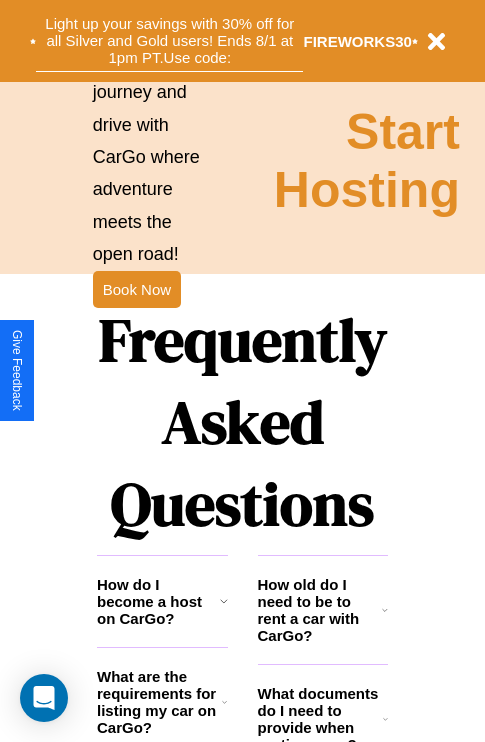 click on "Light up your savings with 30% off for all Silver and Gold users! Ends 8/1 at 1pm PT.  Use code:" at bounding box center [169, 41] 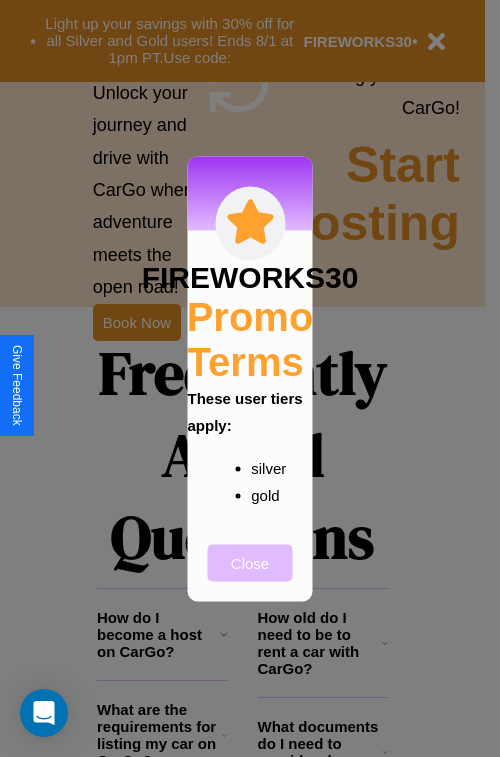 click on "Close" at bounding box center [250, 562] 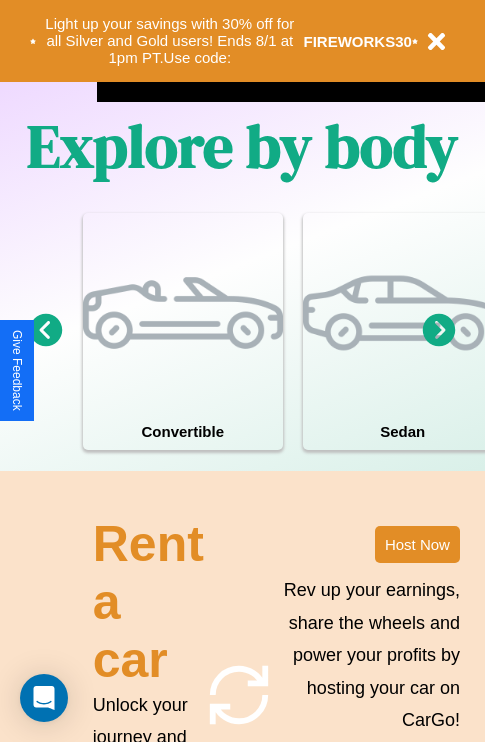 scroll, scrollTop: 1285, scrollLeft: 0, axis: vertical 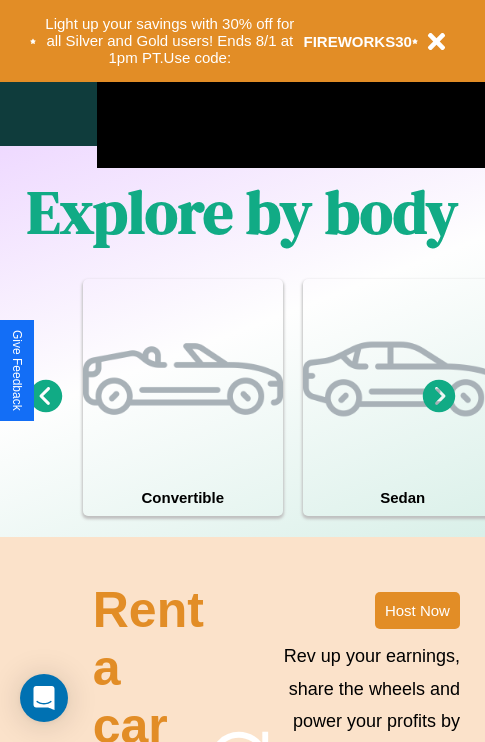 click 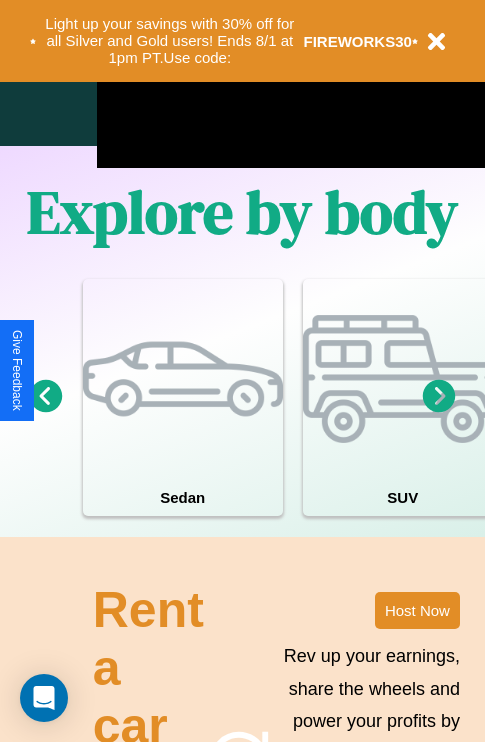 click 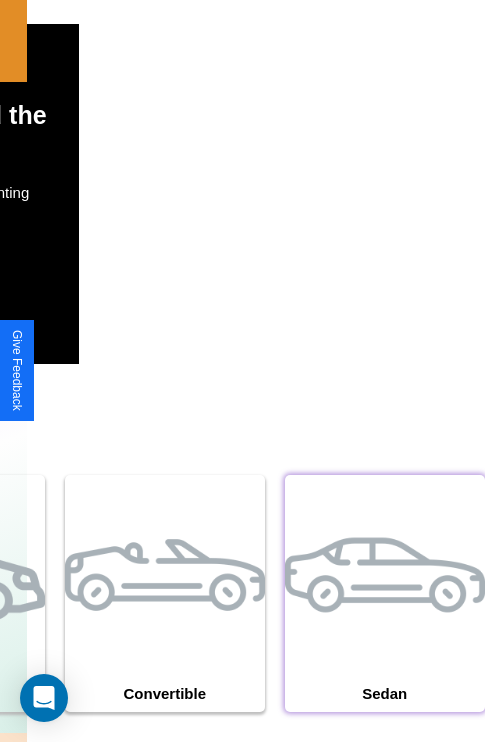 click at bounding box center (385, 575) 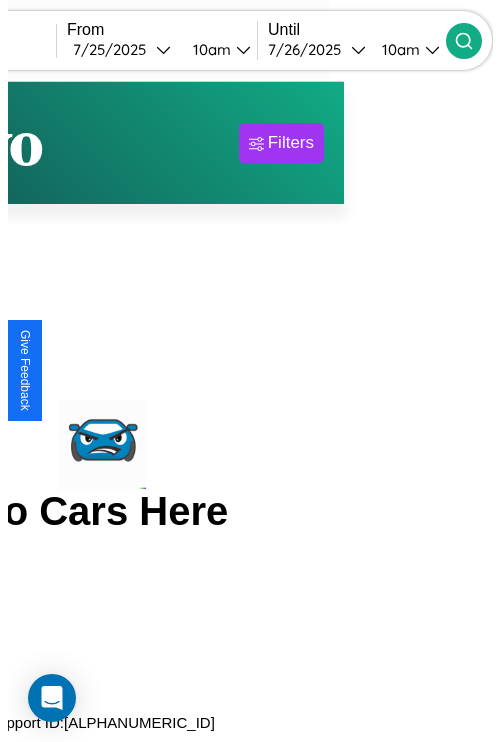scroll, scrollTop: 0, scrollLeft: 0, axis: both 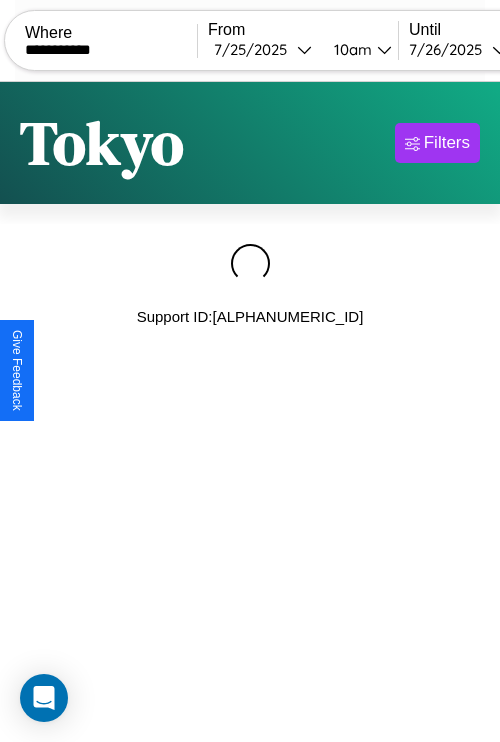 type on "**********" 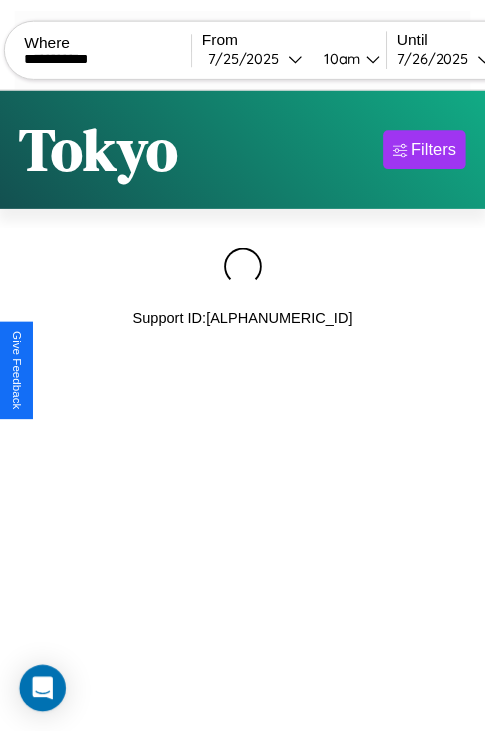 scroll, scrollTop: 0, scrollLeft: 175, axis: horizontal 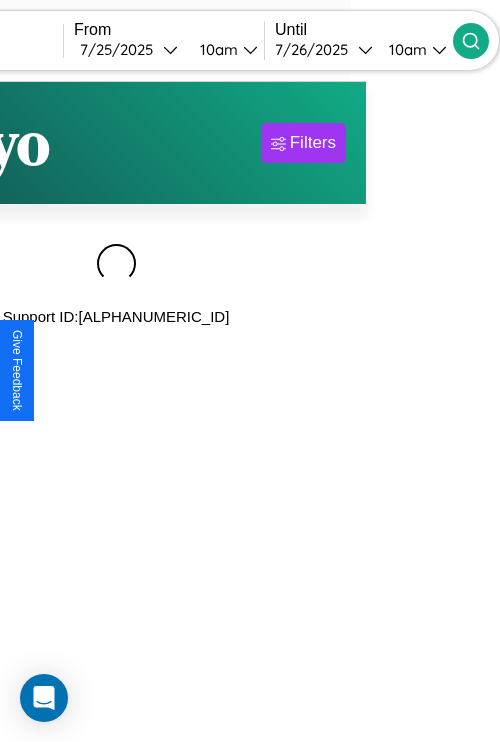 click 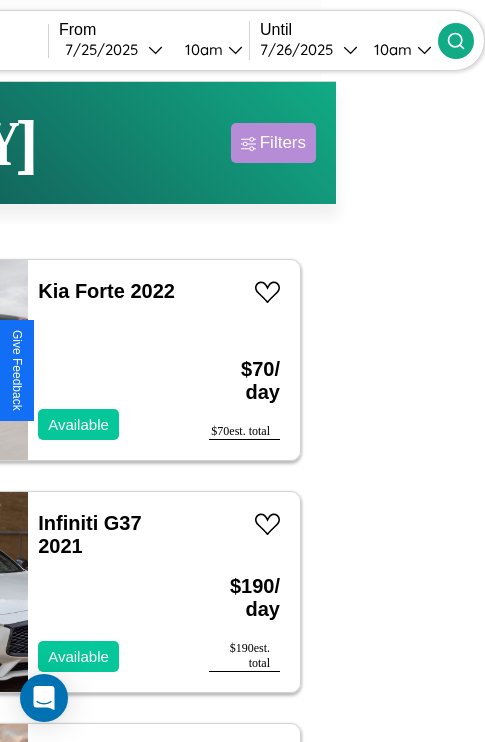 click on "Filters" at bounding box center (283, 143) 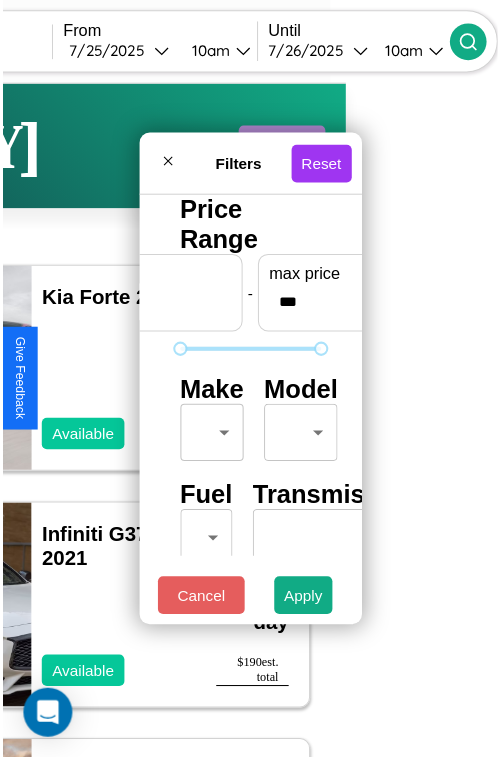 scroll, scrollTop: 59, scrollLeft: 0, axis: vertical 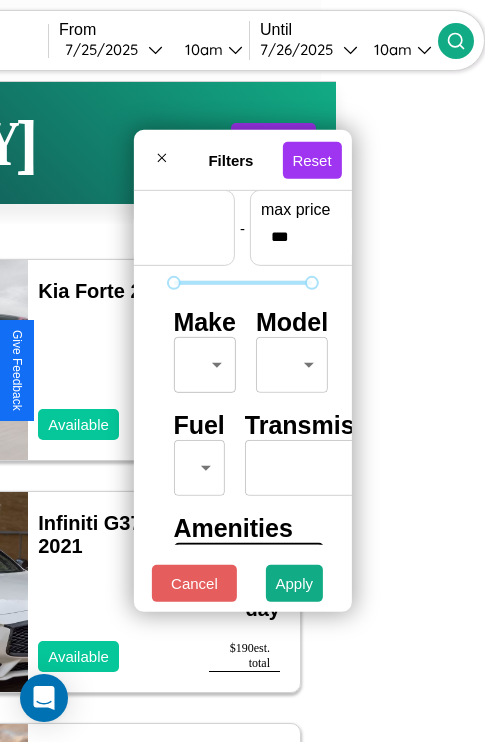 click on "**********" at bounding box center (93, 412) 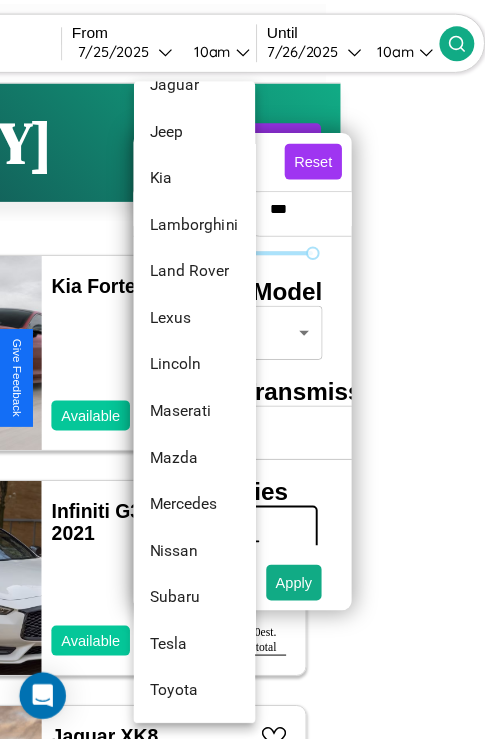 scroll, scrollTop: 1046, scrollLeft: 0, axis: vertical 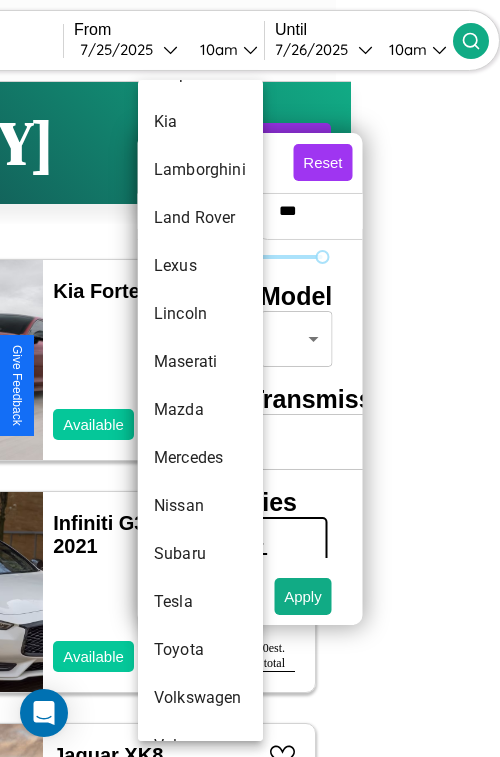 click on "Mazda" at bounding box center (200, 410) 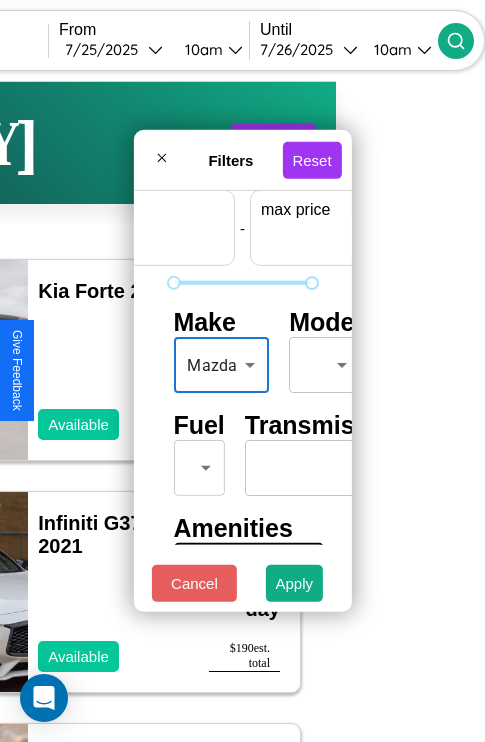 scroll, scrollTop: 59, scrollLeft: 124, axis: both 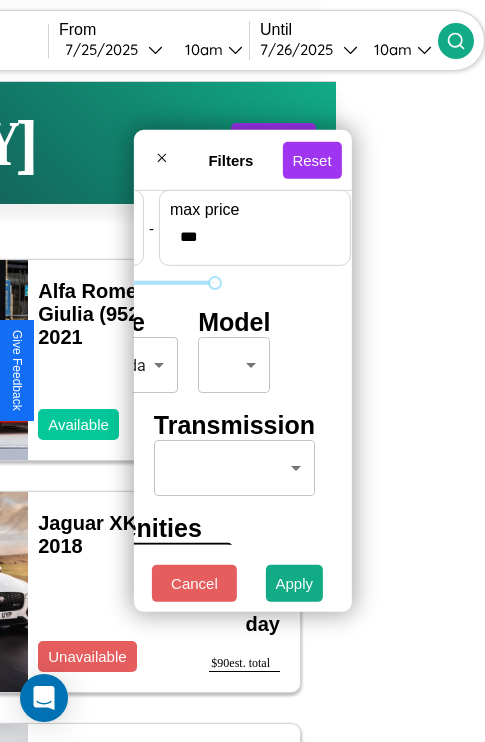 type on "***" 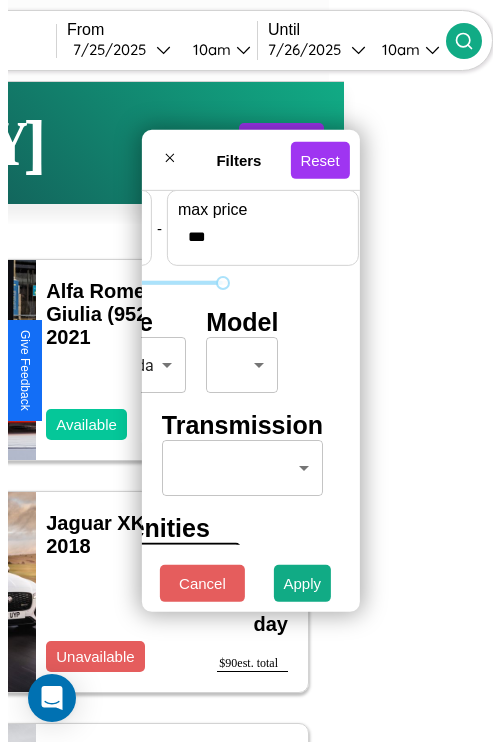scroll, scrollTop: 59, scrollLeft: 0, axis: vertical 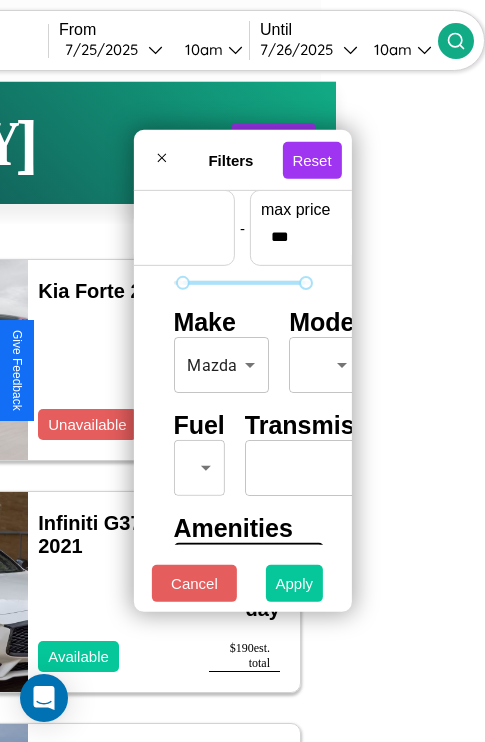 type on "**" 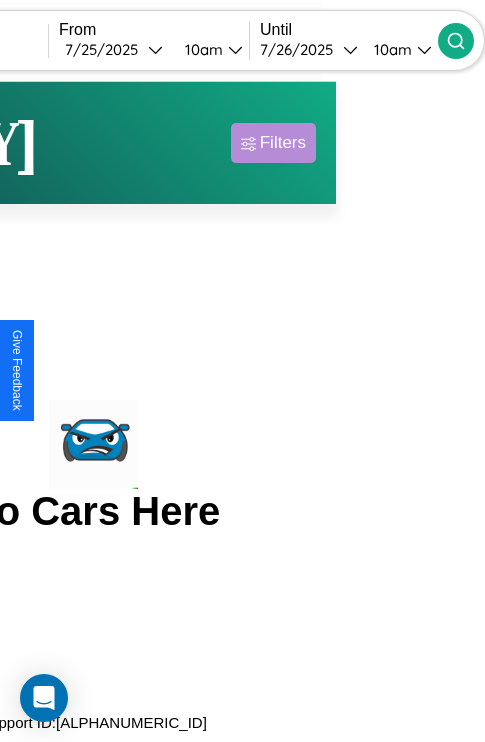 click on "Filters" at bounding box center [283, 143] 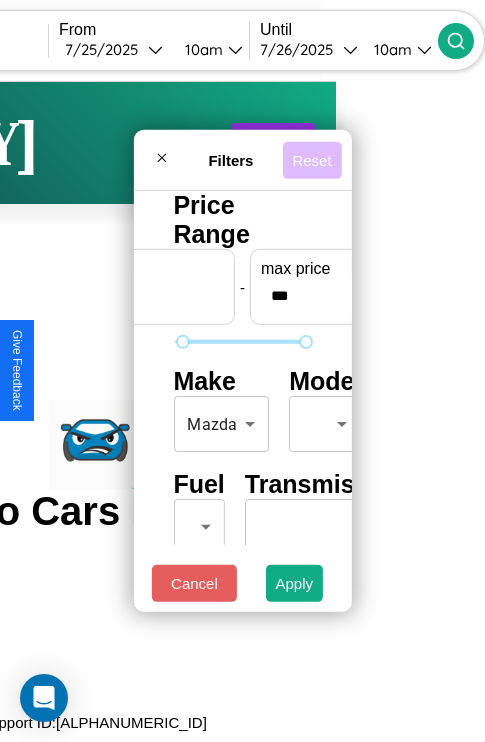 click on "Reset" at bounding box center (311, 159) 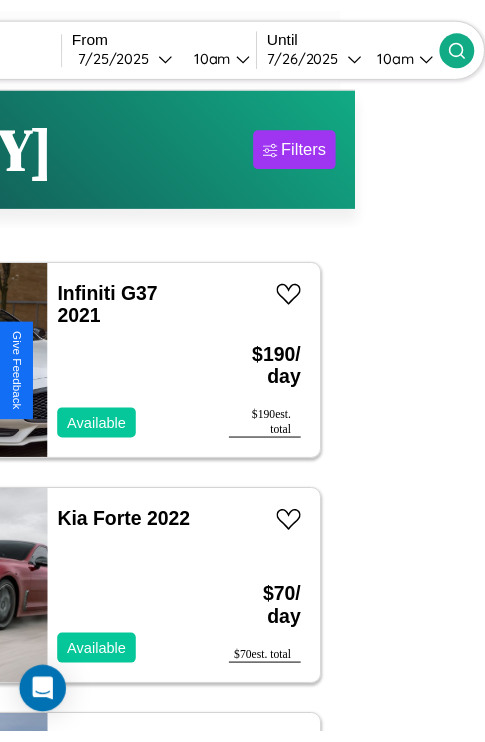 scroll, scrollTop: 0, scrollLeft: 25, axis: horizontal 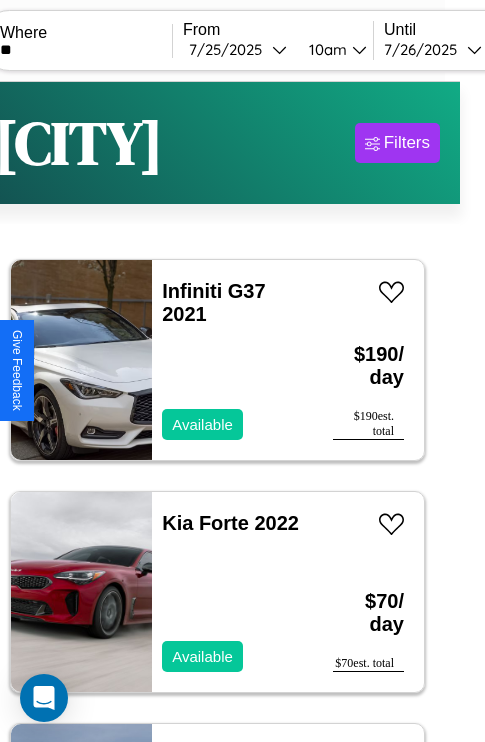 type on "*" 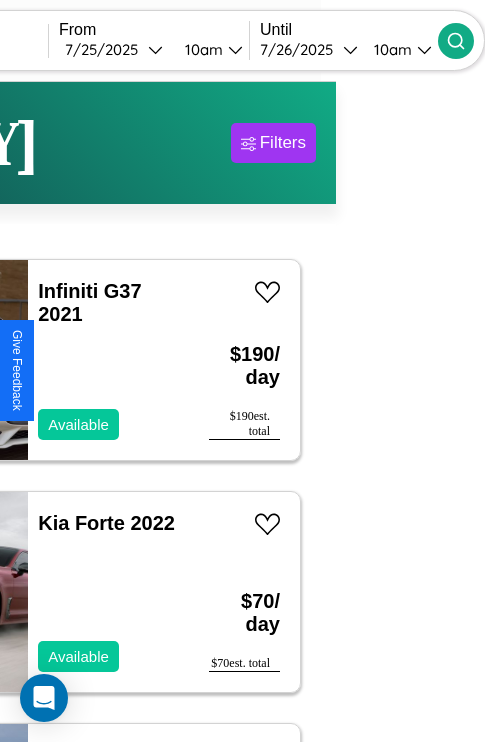 type on "******" 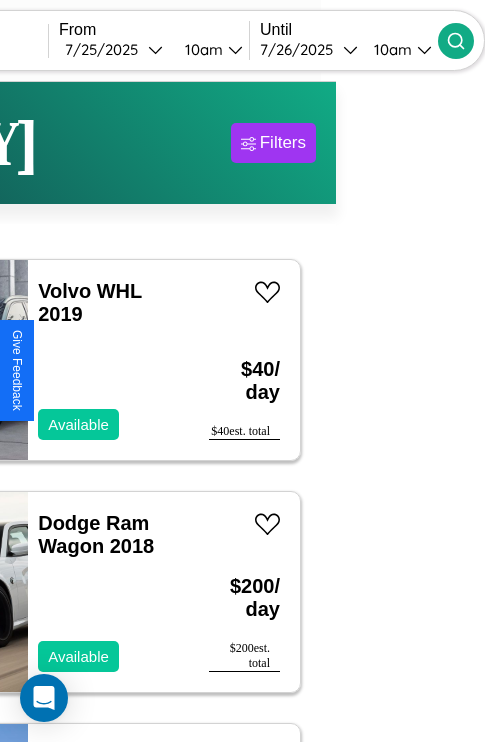 scroll, scrollTop: 95, scrollLeft: 35, axis: both 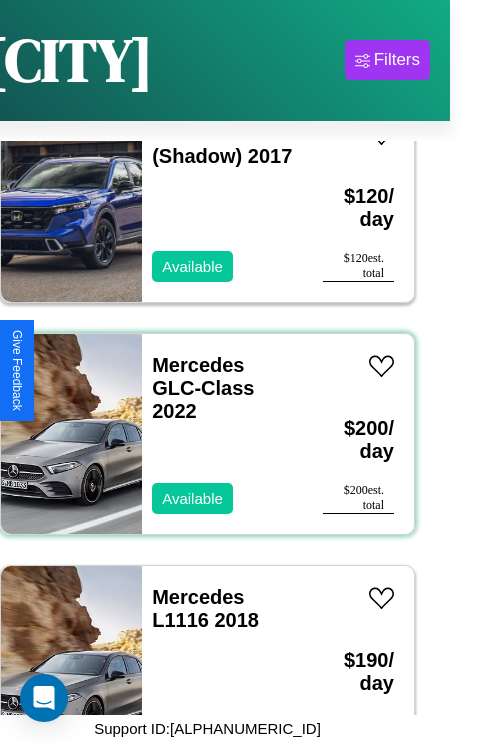 click on "Mercedes   GLC-Class   2022 Available" at bounding box center (222, 434) 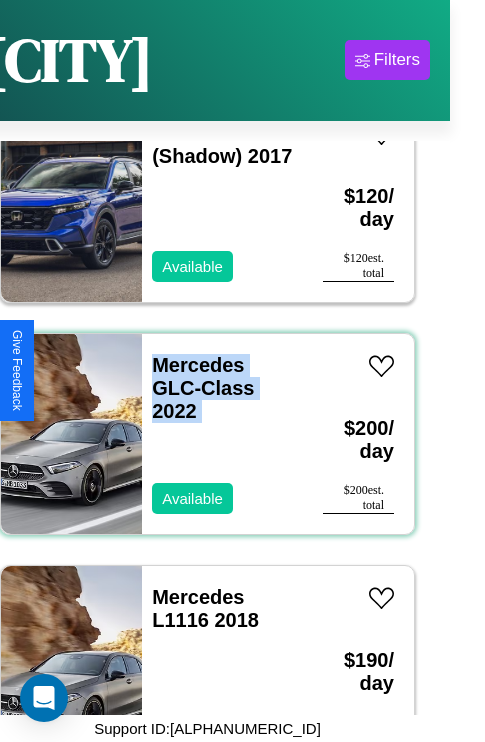 click on "Mercedes   GLC-Class   2022 Available" at bounding box center (222, 434) 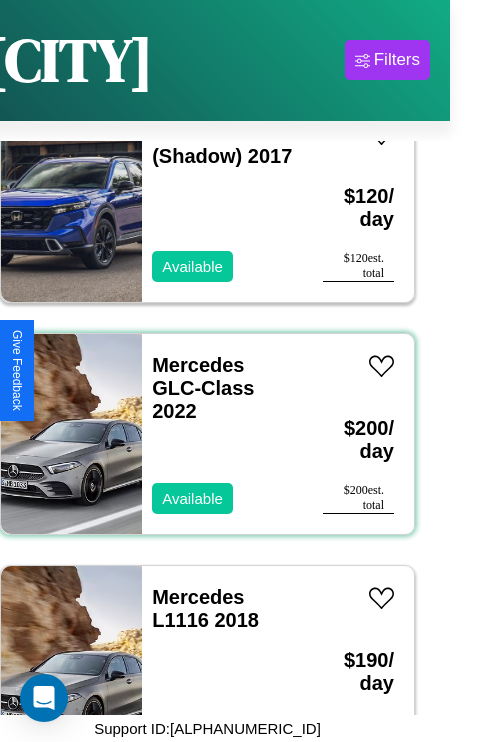 click on "Mercedes   GLC-Class   2022 Available" at bounding box center (222, 434) 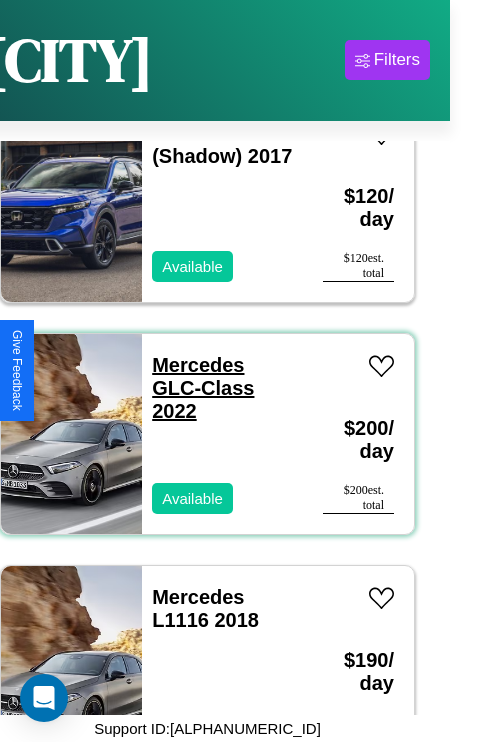 click on "Mercedes   GLC-Class   2022" at bounding box center (203, 388) 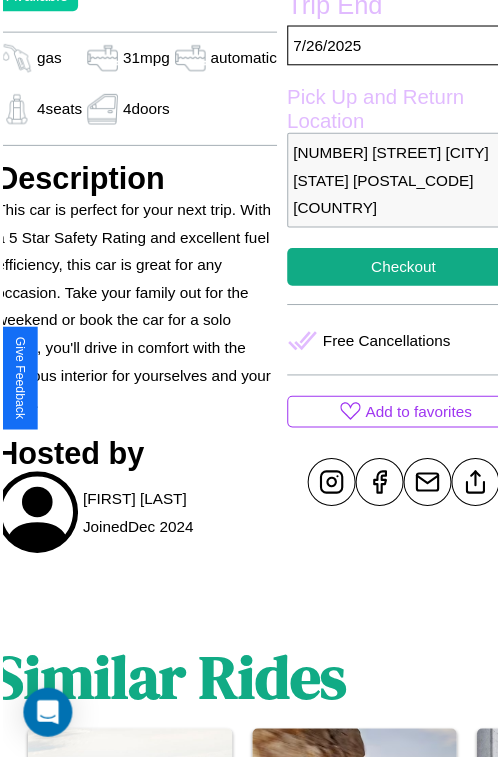 scroll, scrollTop: 576, scrollLeft: 84, axis: both 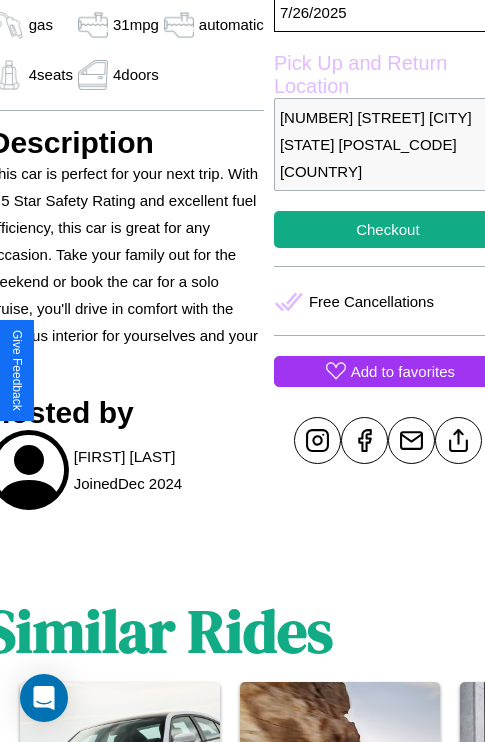 click on "Add to favorites" at bounding box center [403, 371] 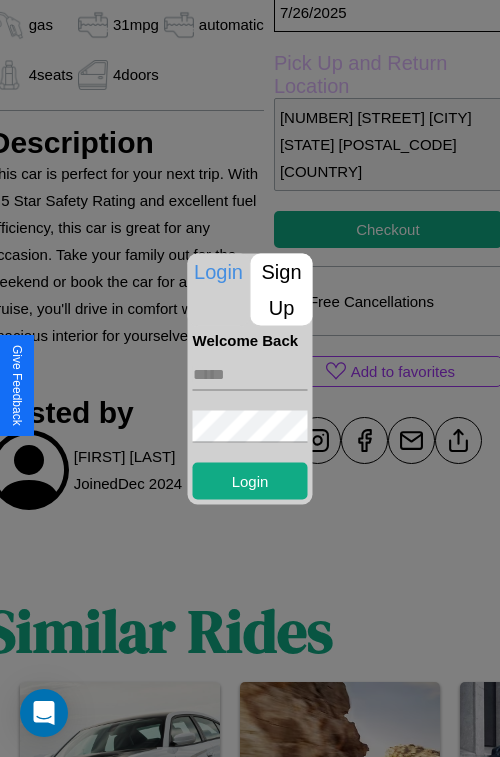 click at bounding box center (250, 374) 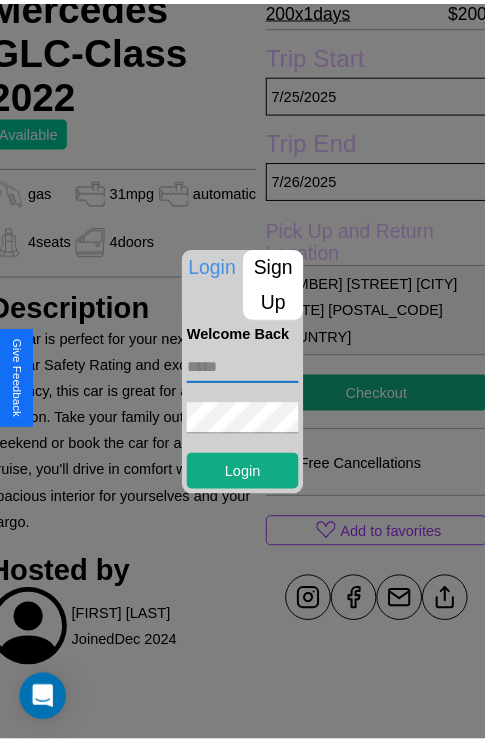 scroll, scrollTop: 427, scrollLeft: 84, axis: both 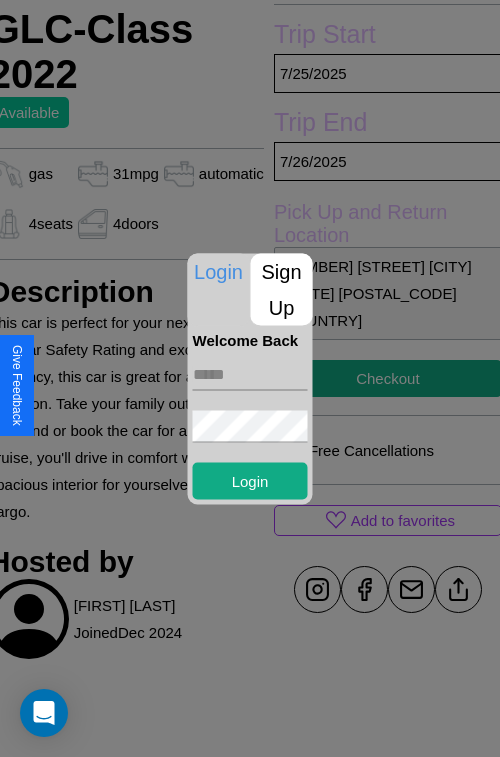 click at bounding box center [250, 378] 